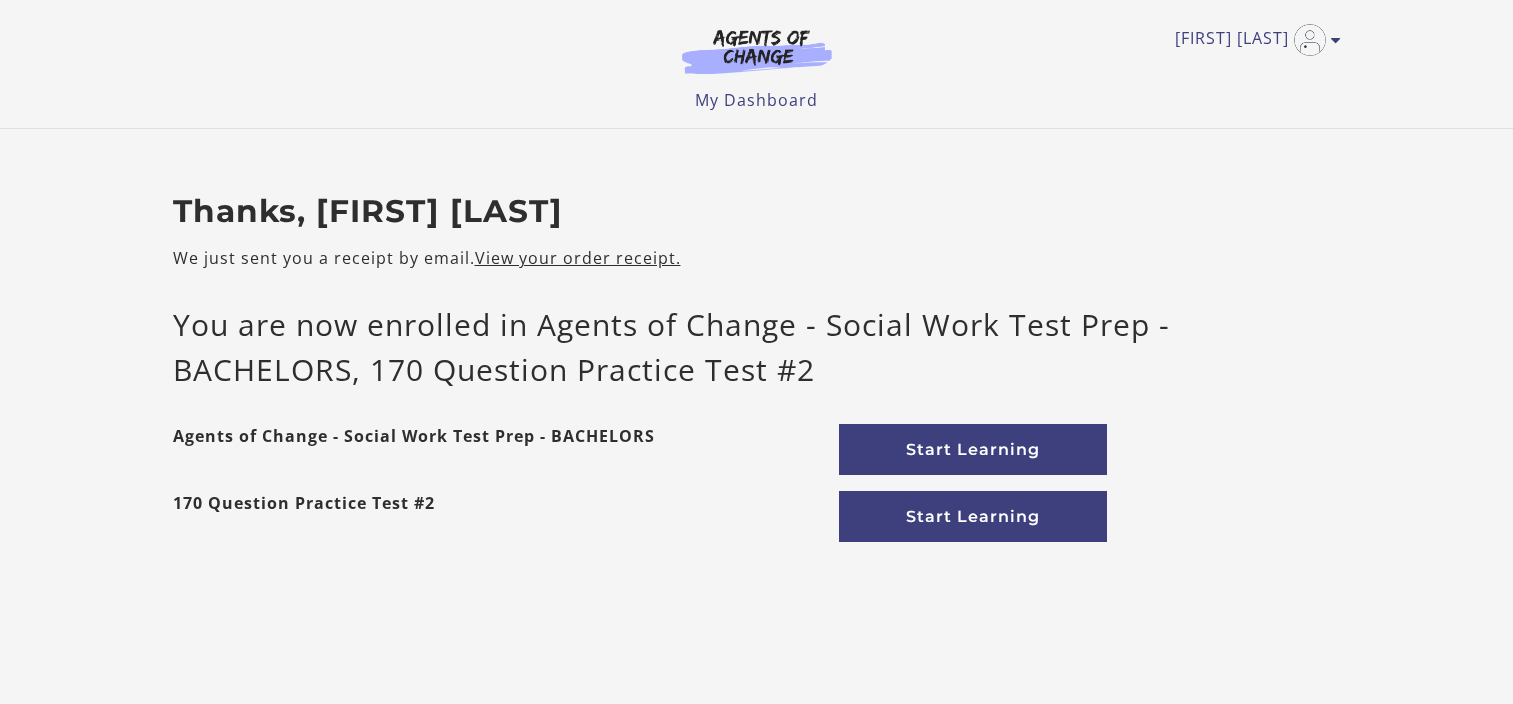 scroll, scrollTop: 0, scrollLeft: 0, axis: both 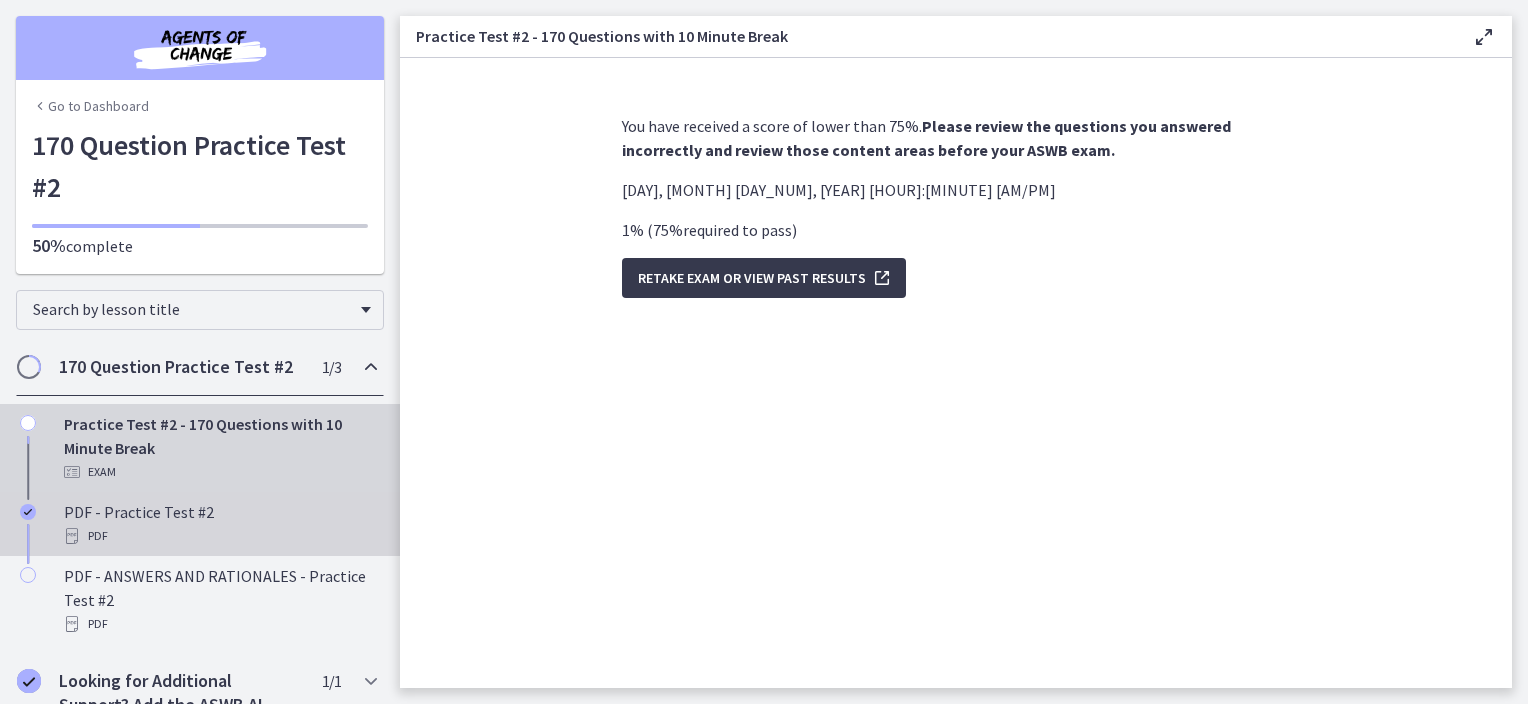 click on "PDF - Practice Test #2
PDF" at bounding box center [220, 524] 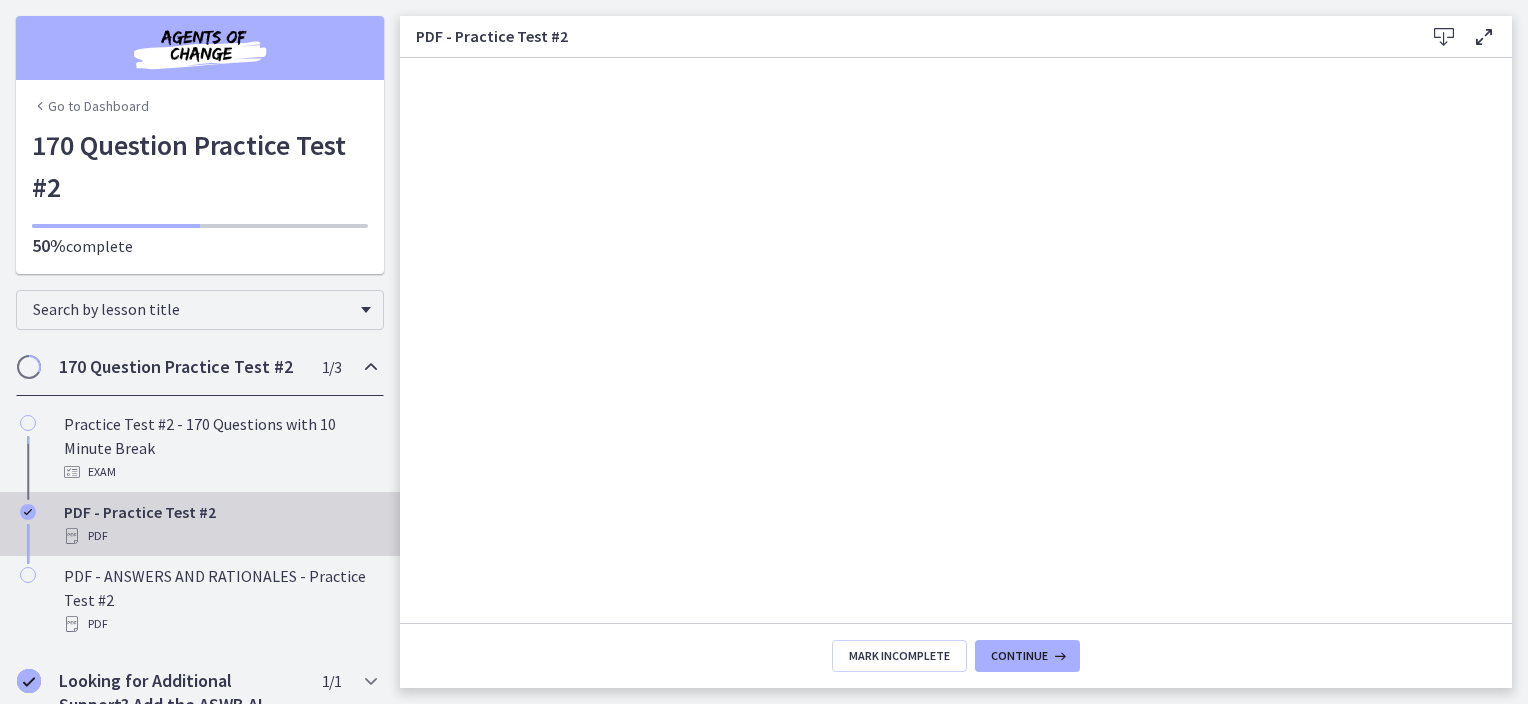 click on "170 Question Practice Test #2" at bounding box center [181, 367] 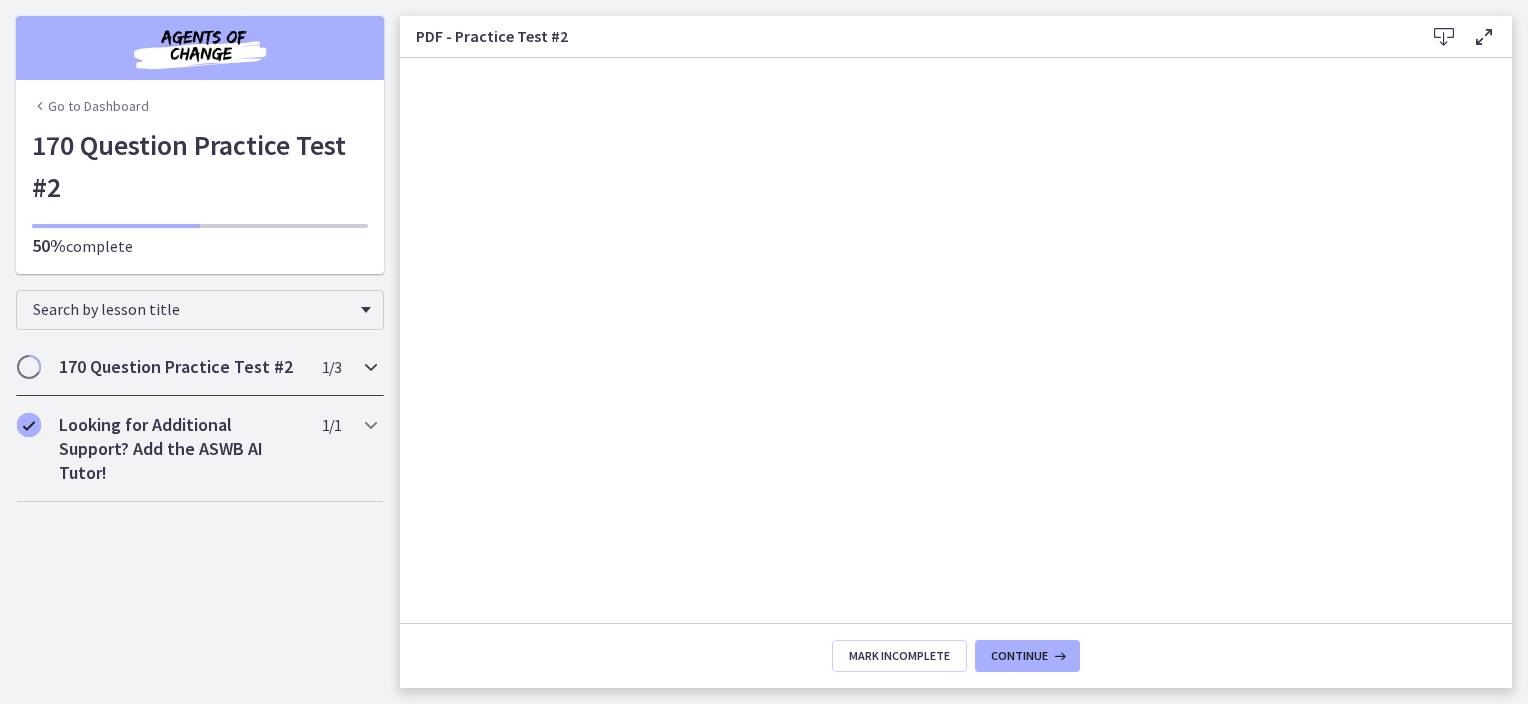 click on "170 Question Practice Test #2" at bounding box center [181, 367] 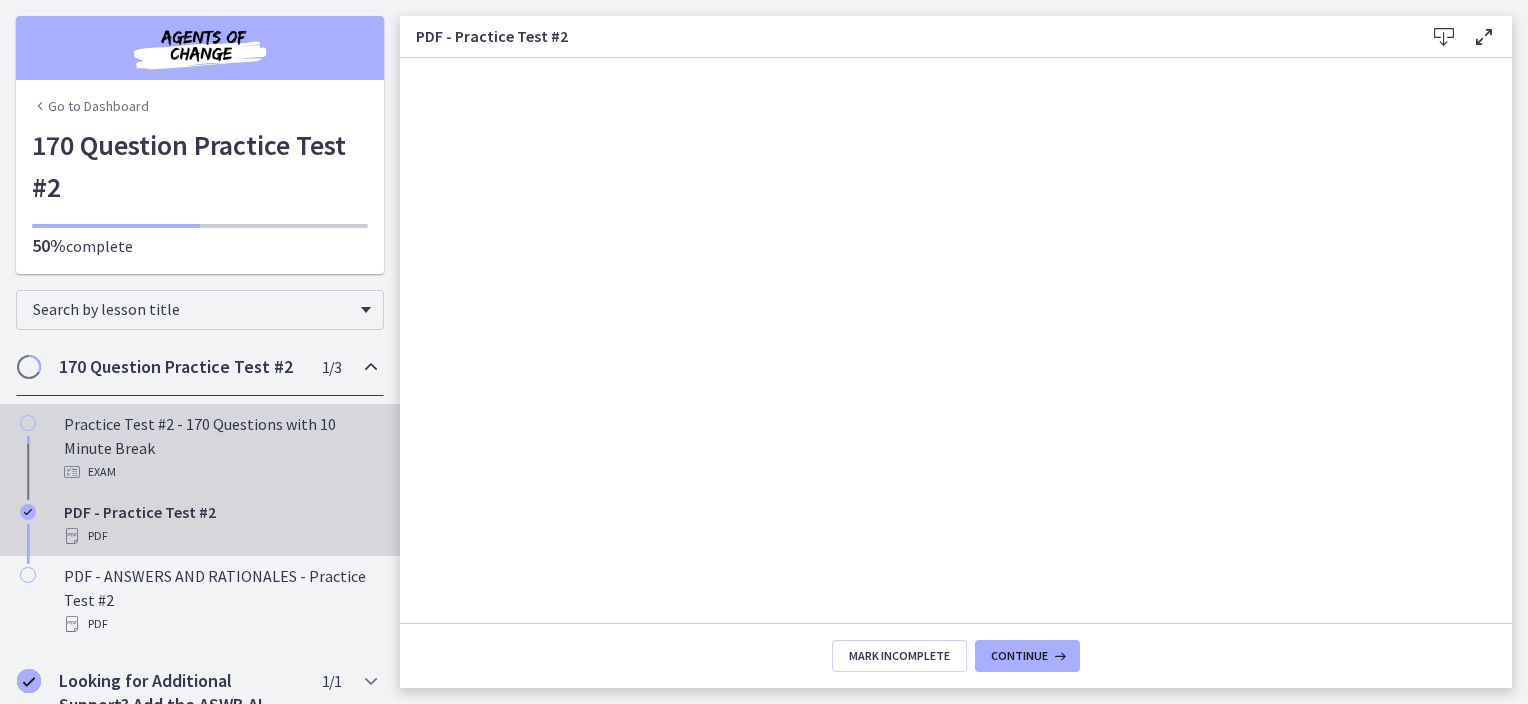 click on "Practice Test #2 - 170 Questions with 10 Minute Break
Exam" at bounding box center [220, 448] 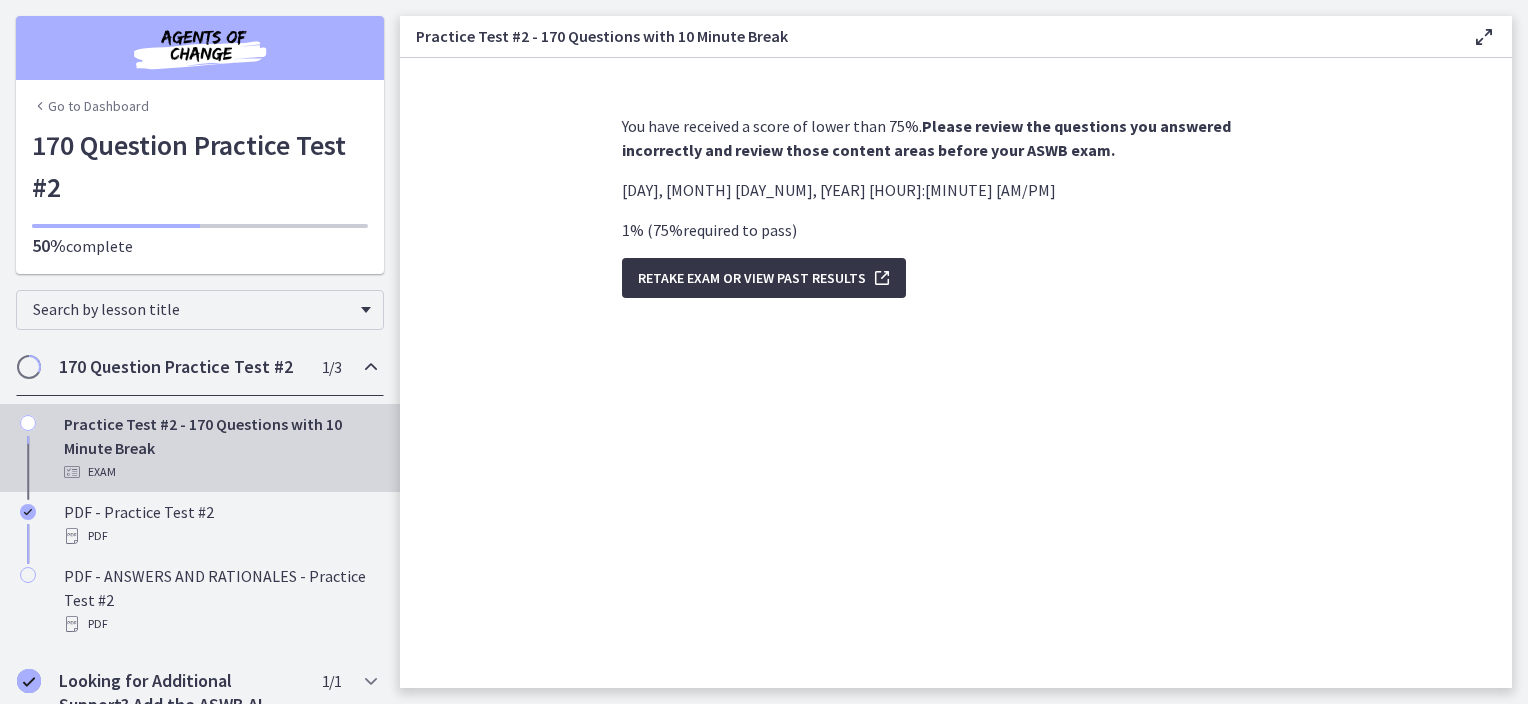 click at bounding box center (880, 278) 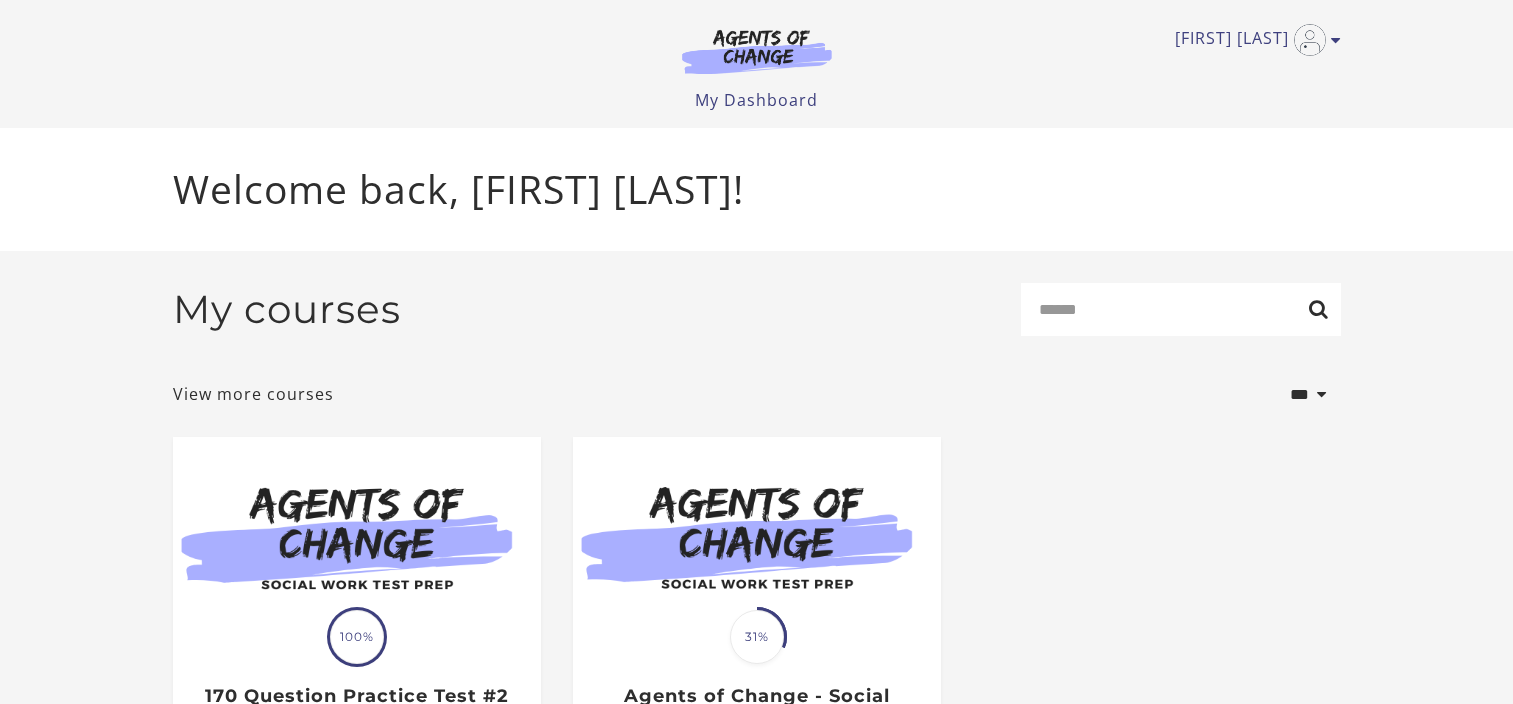 scroll, scrollTop: 0, scrollLeft: 0, axis: both 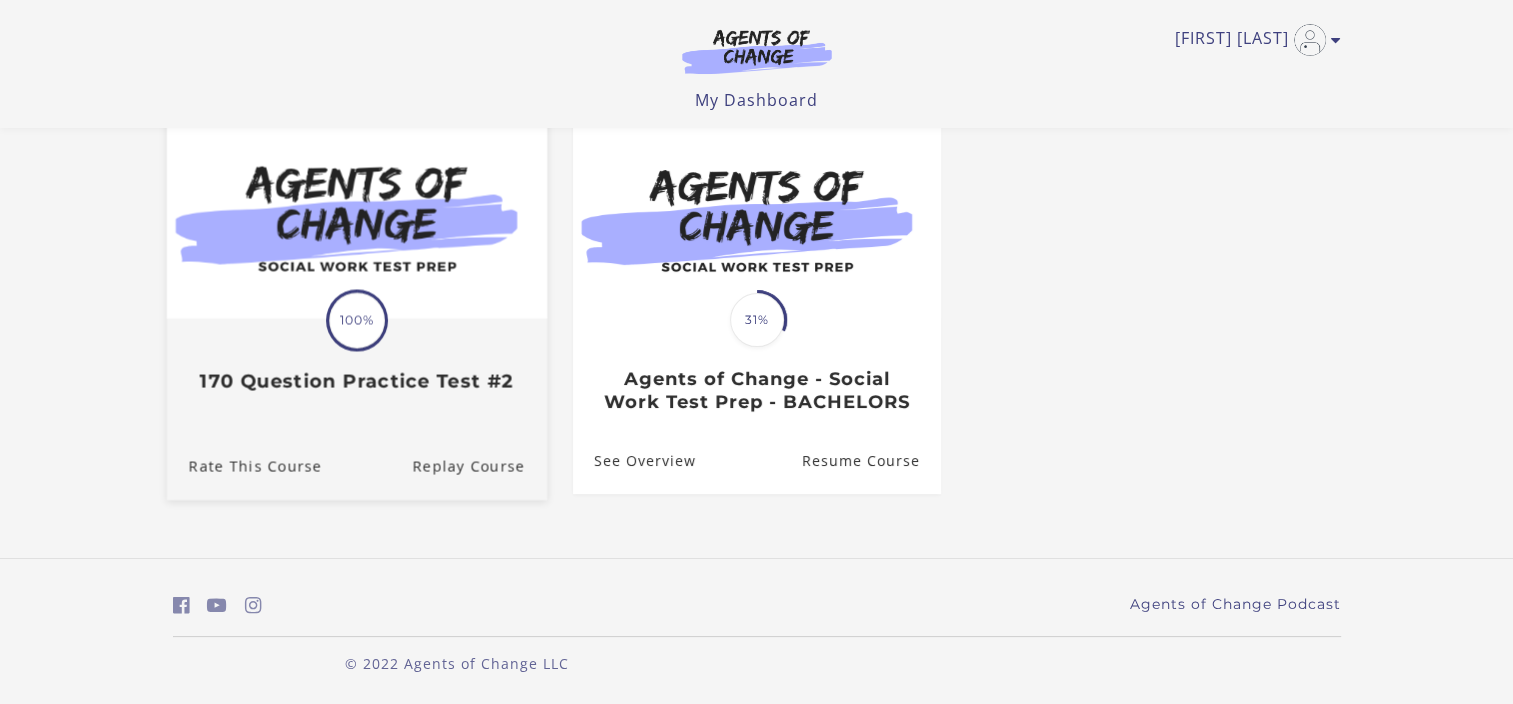 click on "Translation missing: en.liquid.partials.dashboard_course_card.progress_description: 100%
100%
170 Question Practice Test #2" at bounding box center (356, 262) 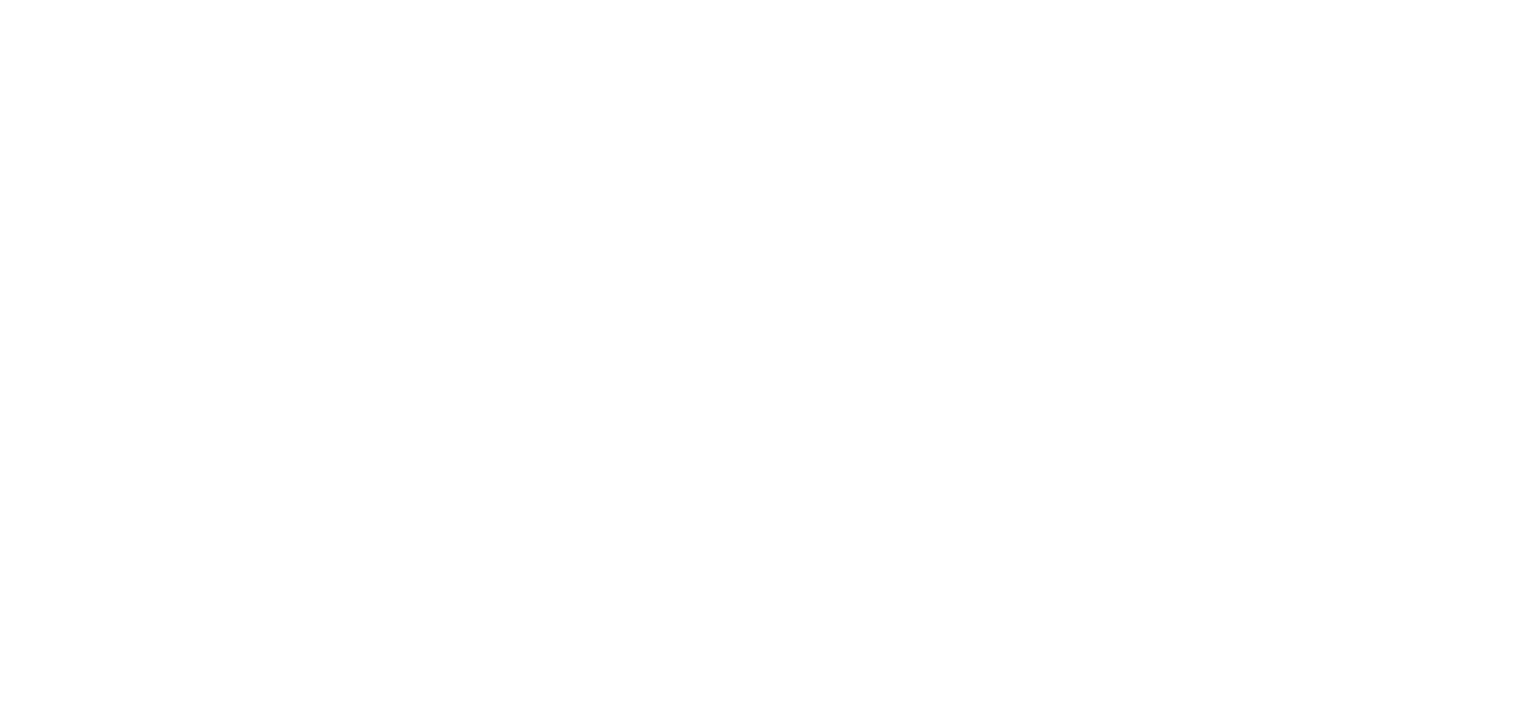 scroll, scrollTop: 0, scrollLeft: 0, axis: both 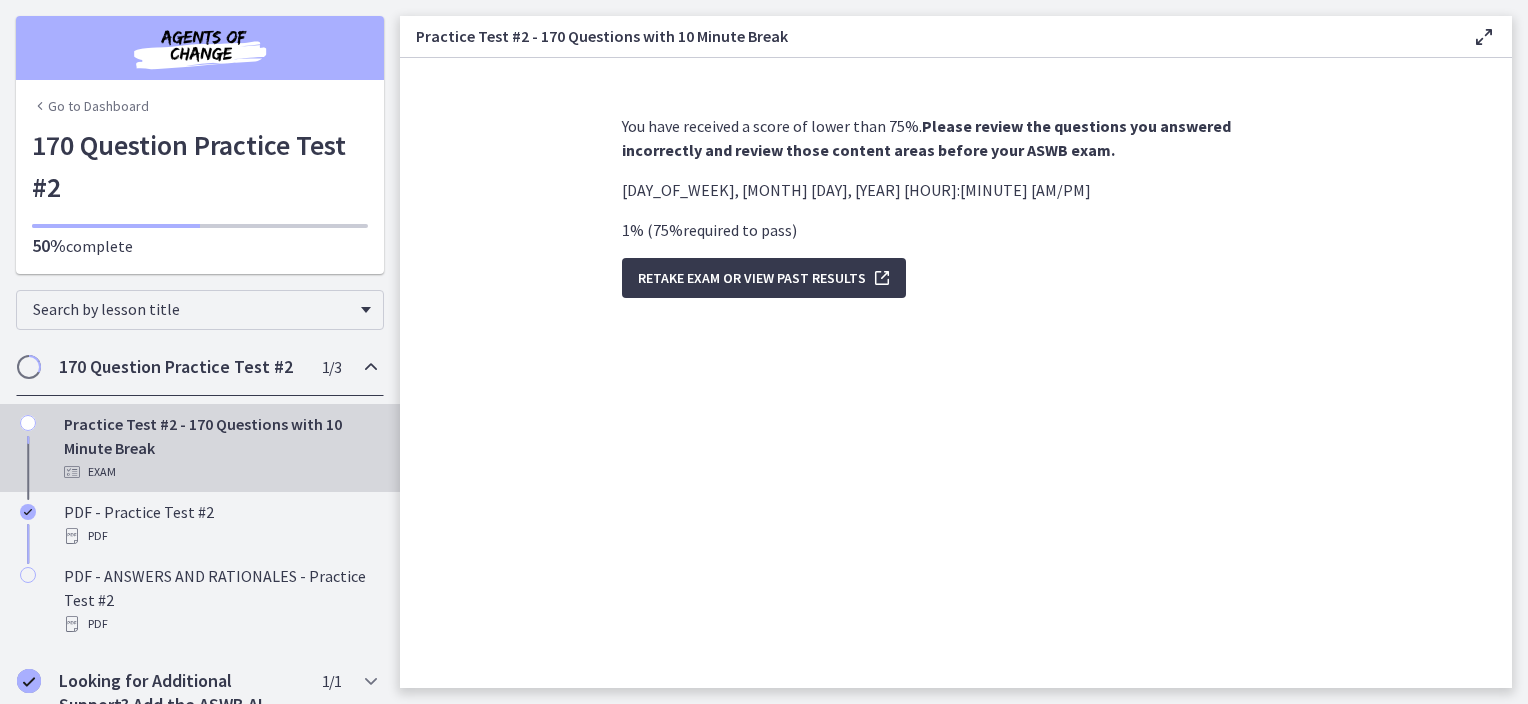 click on "170 Question Practice Test #2" at bounding box center (181, 367) 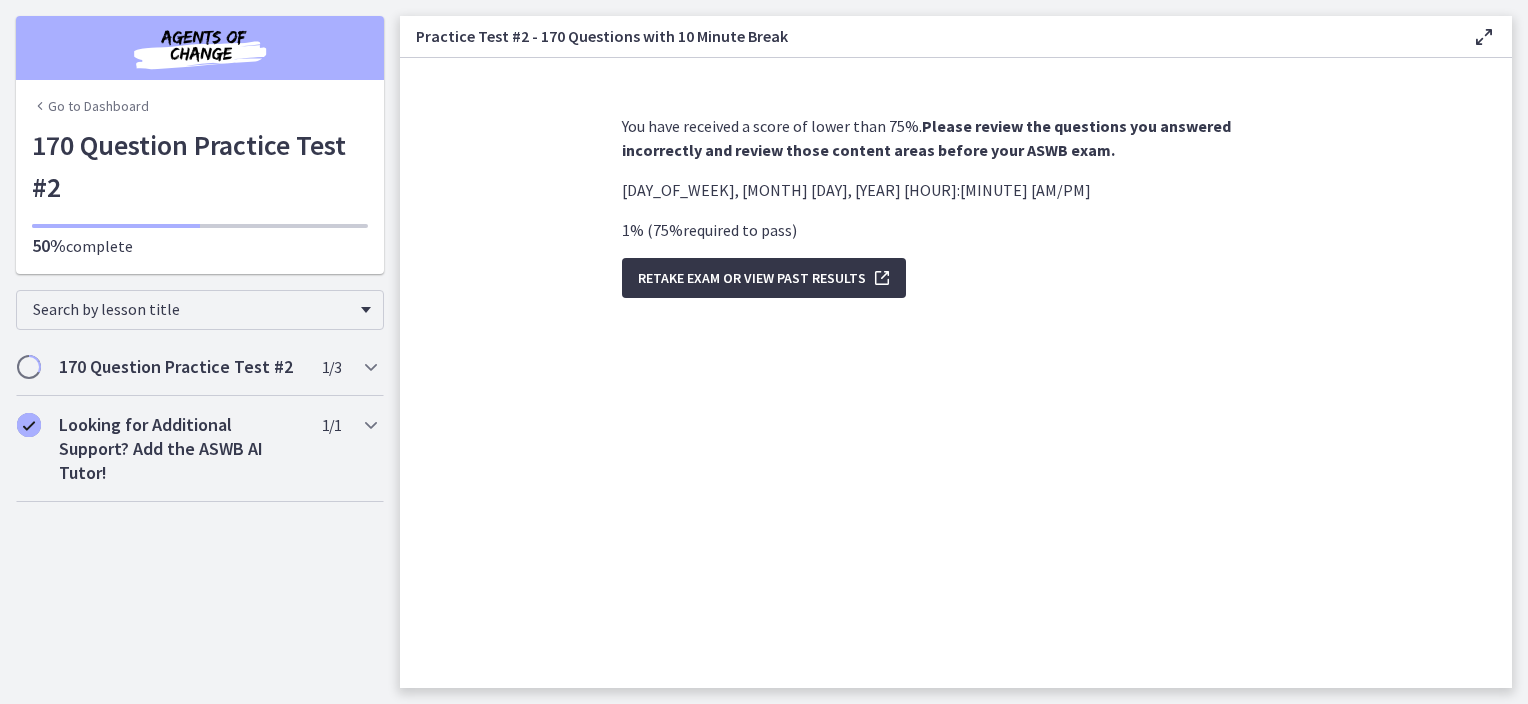 click on "Retake Exam OR View Past Results" at bounding box center [752, 278] 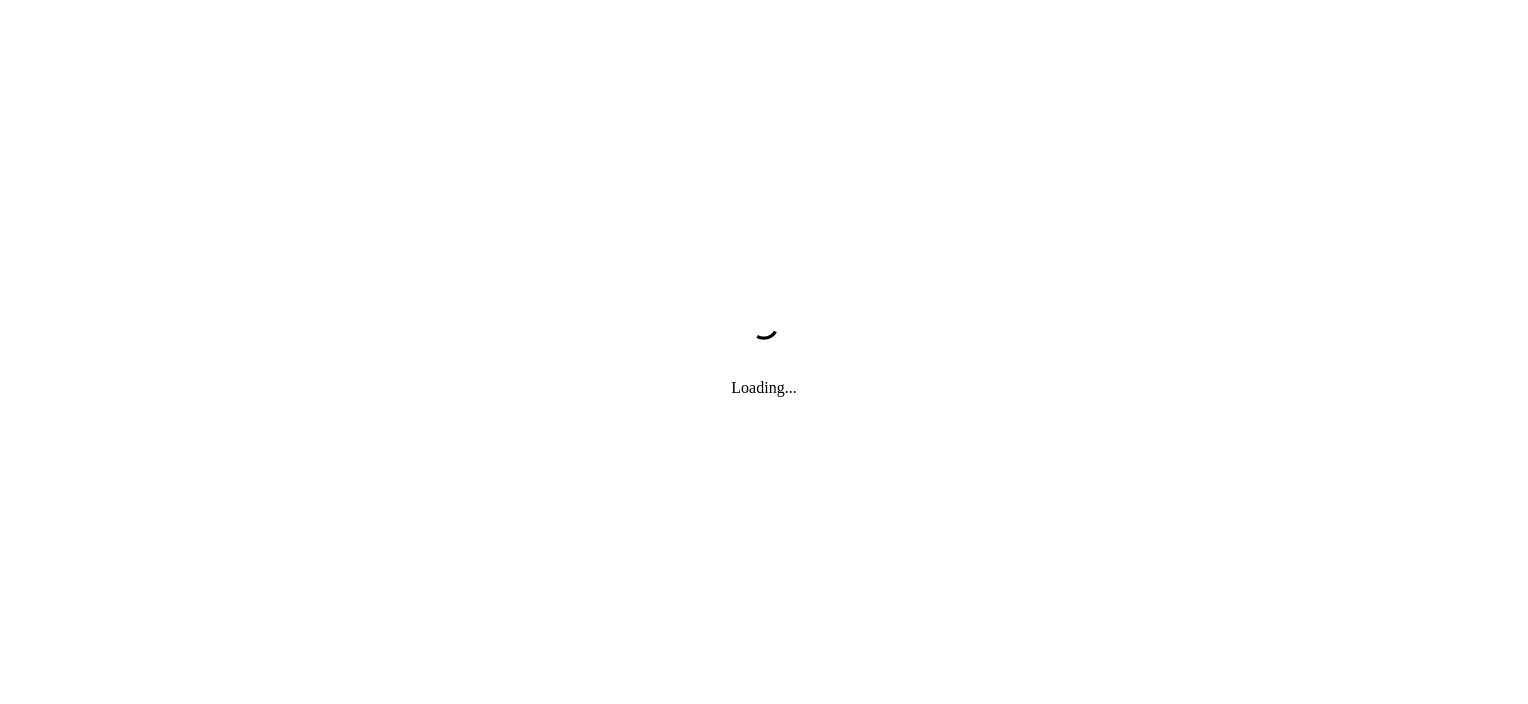 scroll, scrollTop: 0, scrollLeft: 0, axis: both 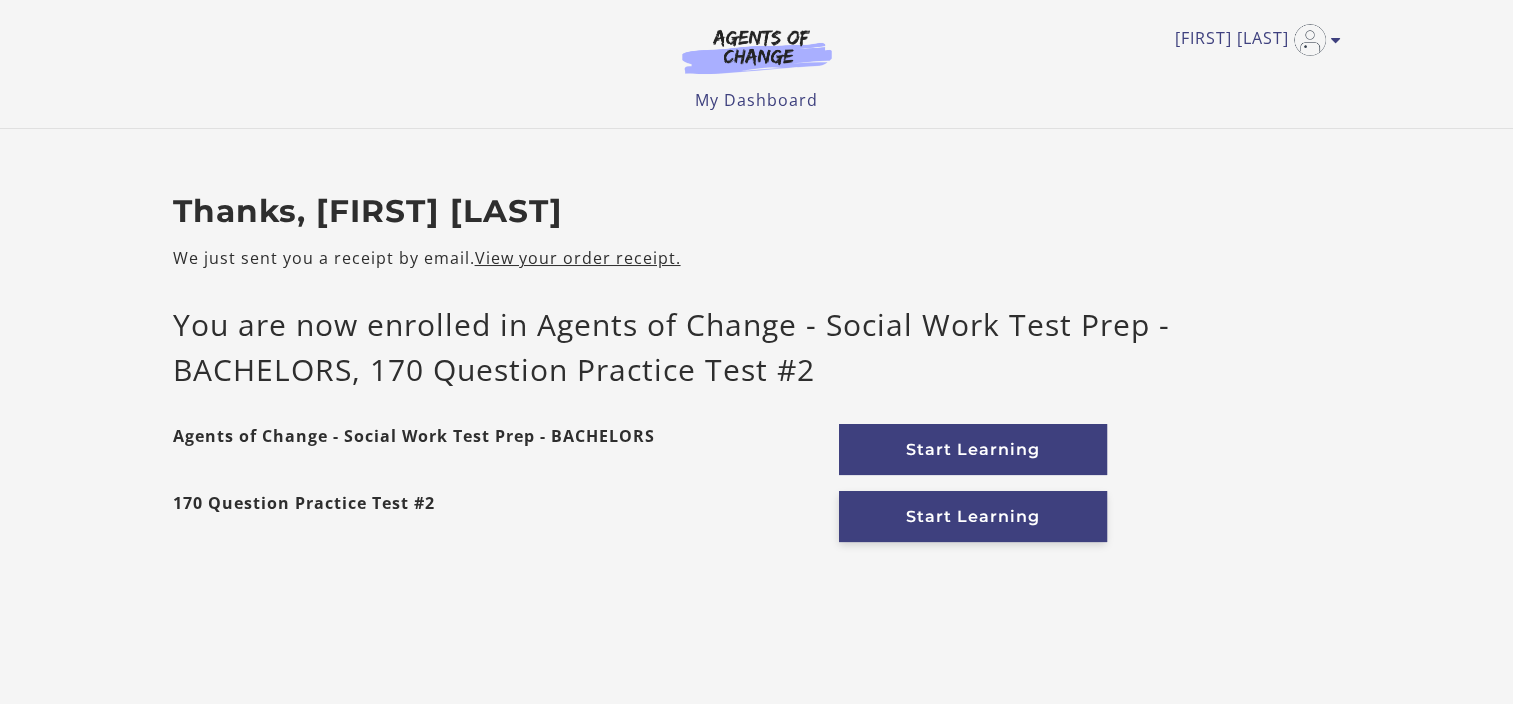 click on "Start Learning" at bounding box center [973, 516] 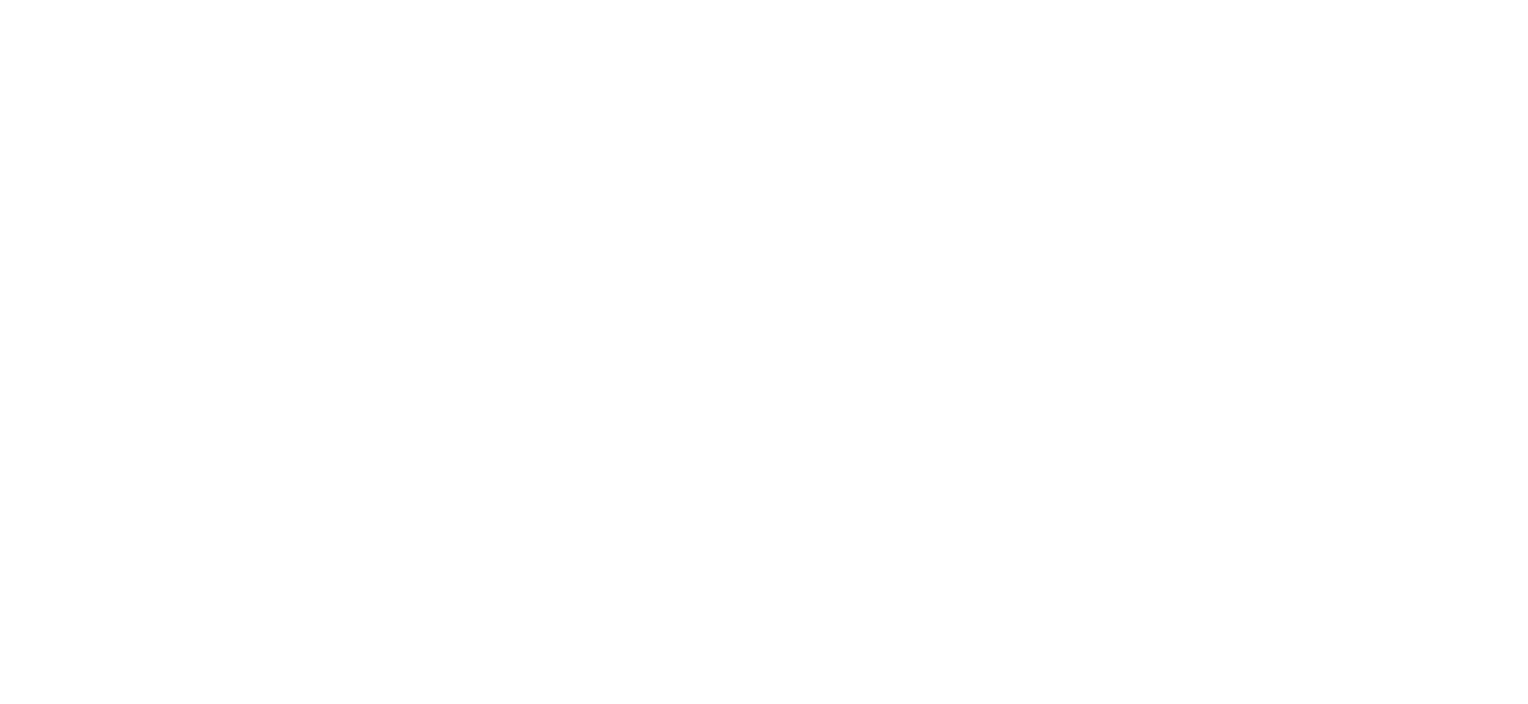scroll, scrollTop: 0, scrollLeft: 0, axis: both 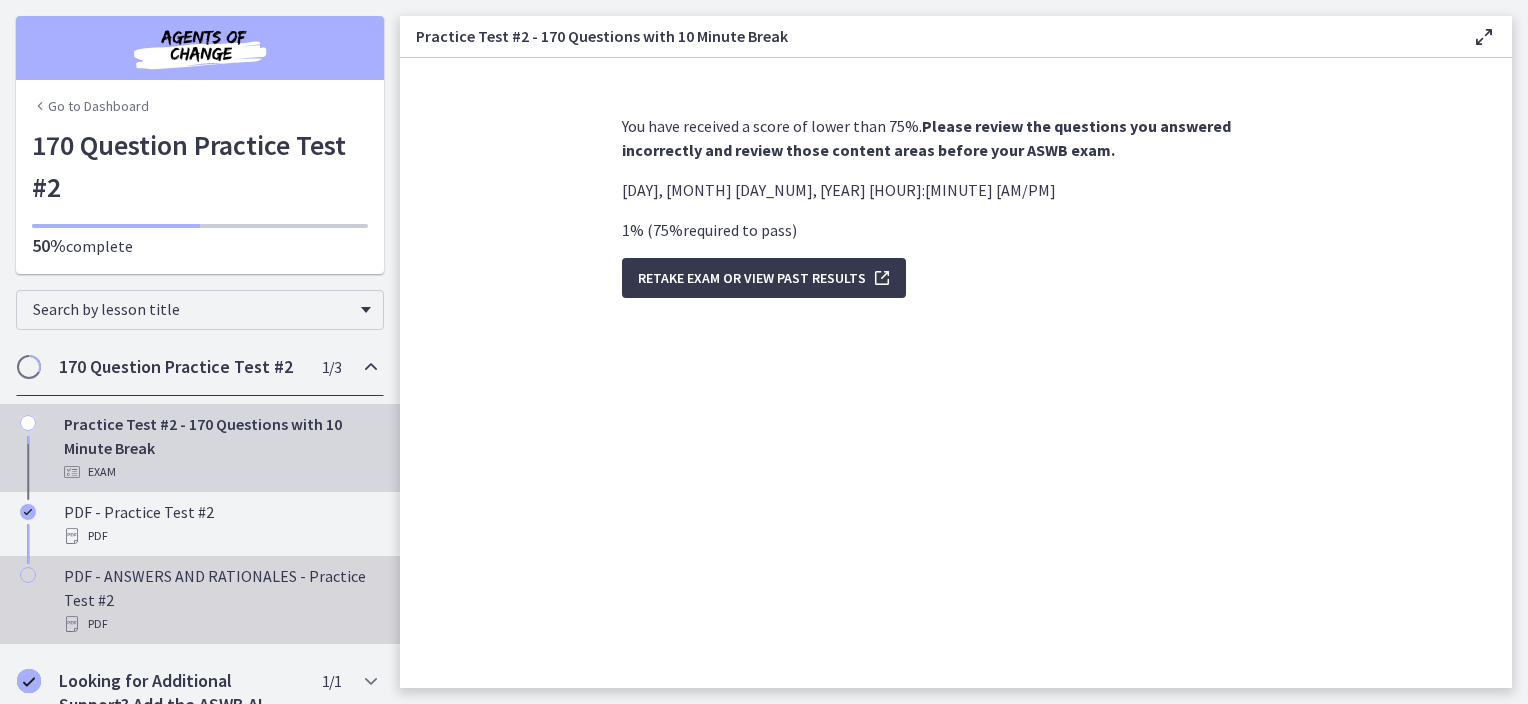 click on "PDF - ANSWERS AND RATIONALES - Practice Test #2
PDF" at bounding box center [220, 600] 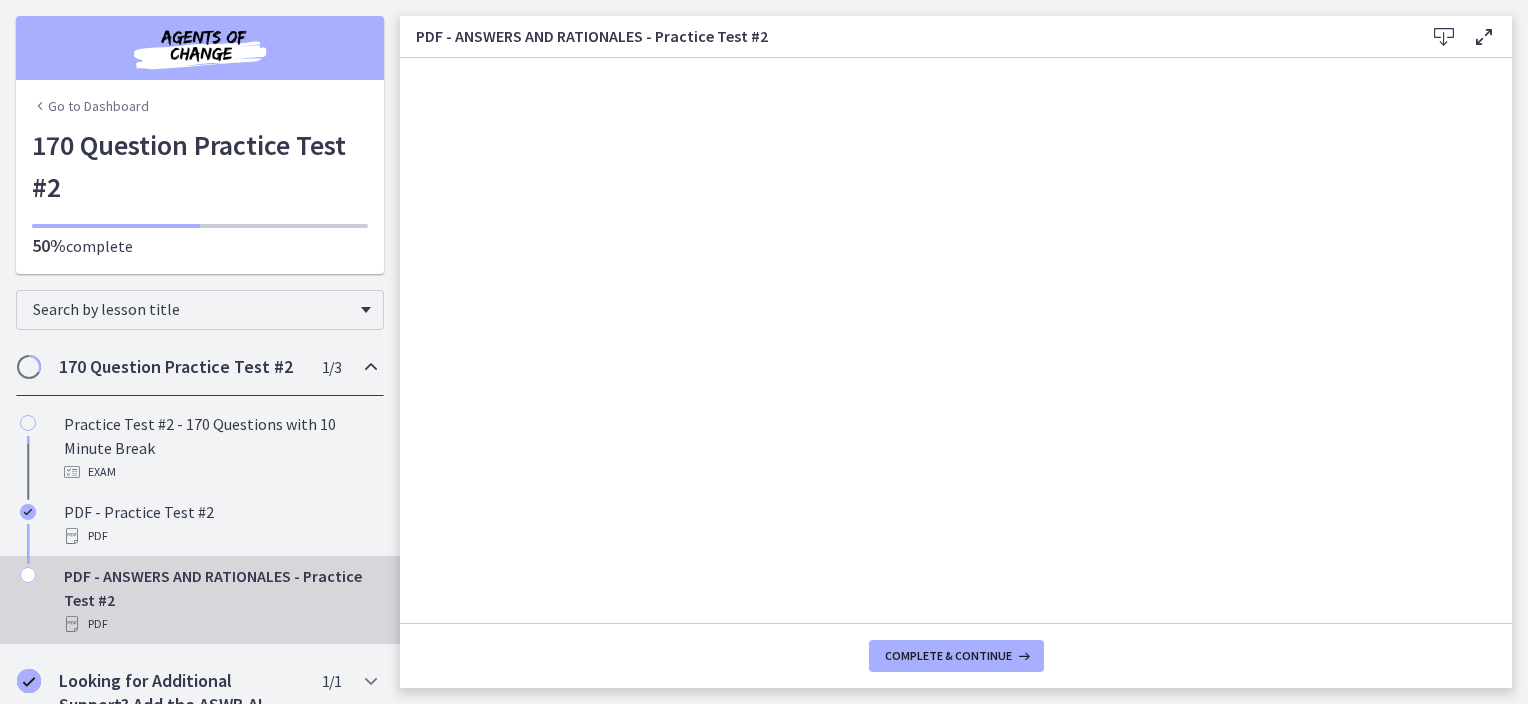 click on "PDF - ANSWERS AND RATIONALES - Practice Test #2
Download
Enable fullscreen
Complete & continue" at bounding box center [964, 352] 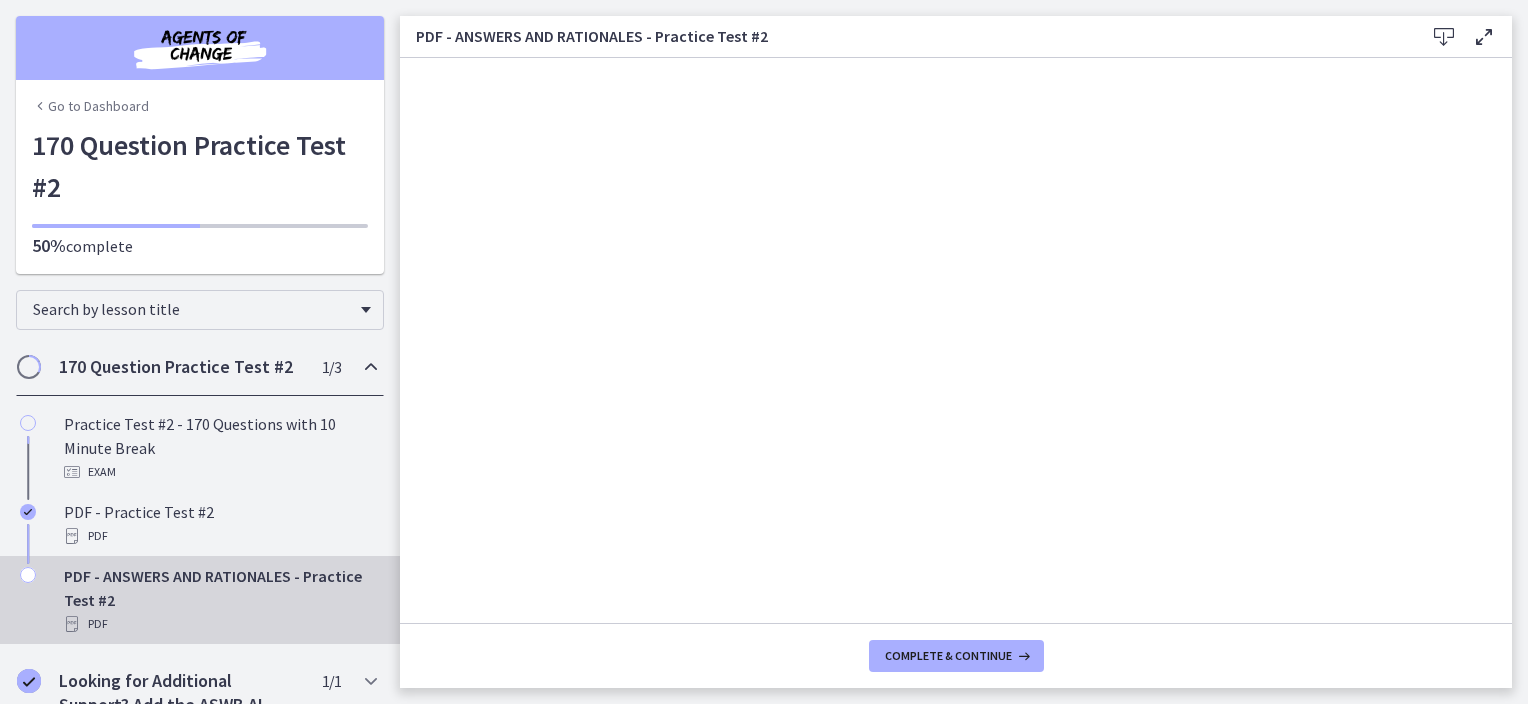click on "PDF - ANSWERS AND RATIONALES - Practice Test #2
Download
Enable fullscreen
Complete & continue" at bounding box center (964, 352) 